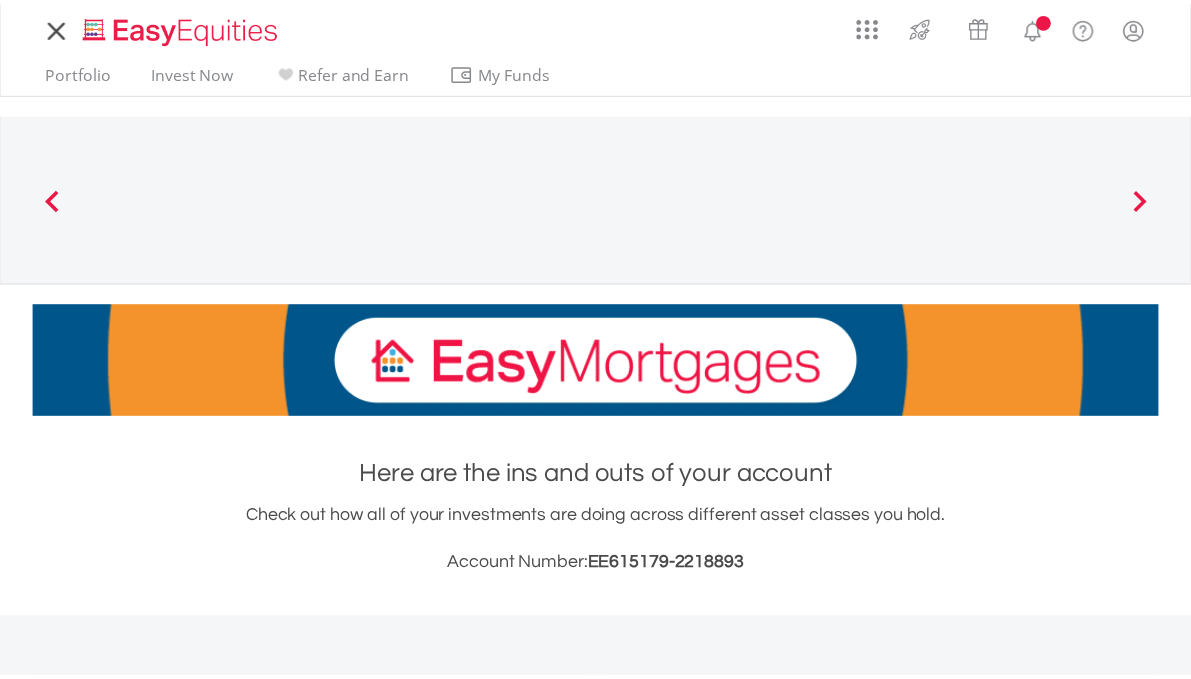 scroll, scrollTop: 0, scrollLeft: 0, axis: both 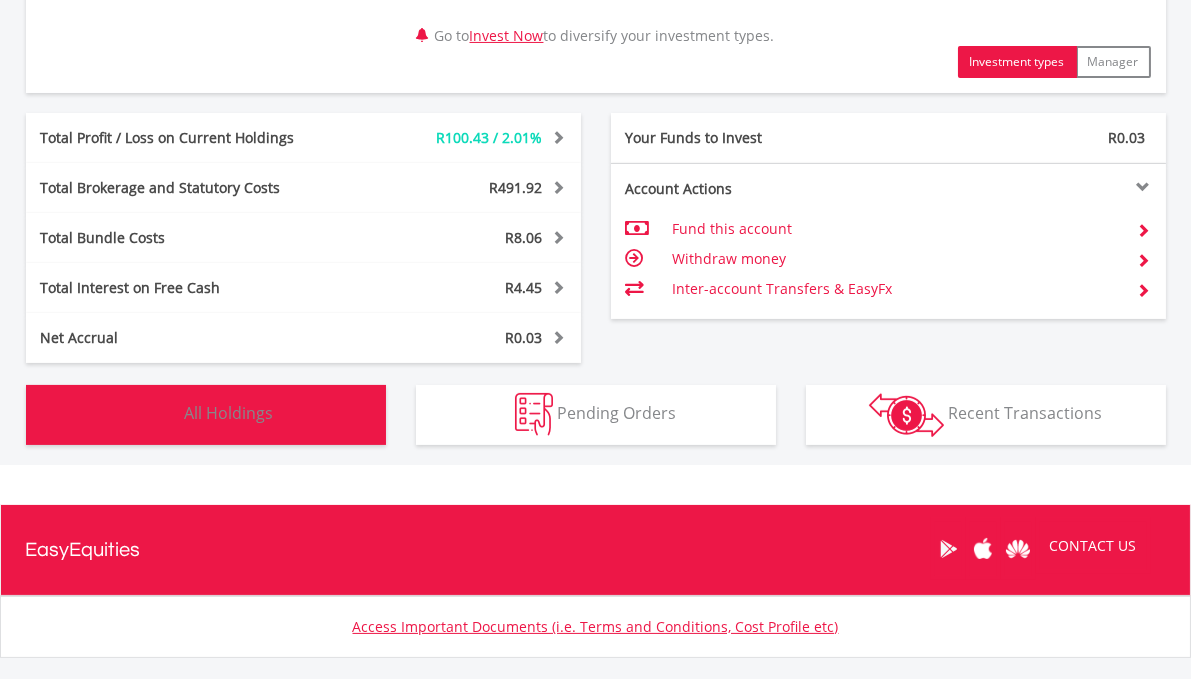 click on "All Holdings" at bounding box center [229, 413] 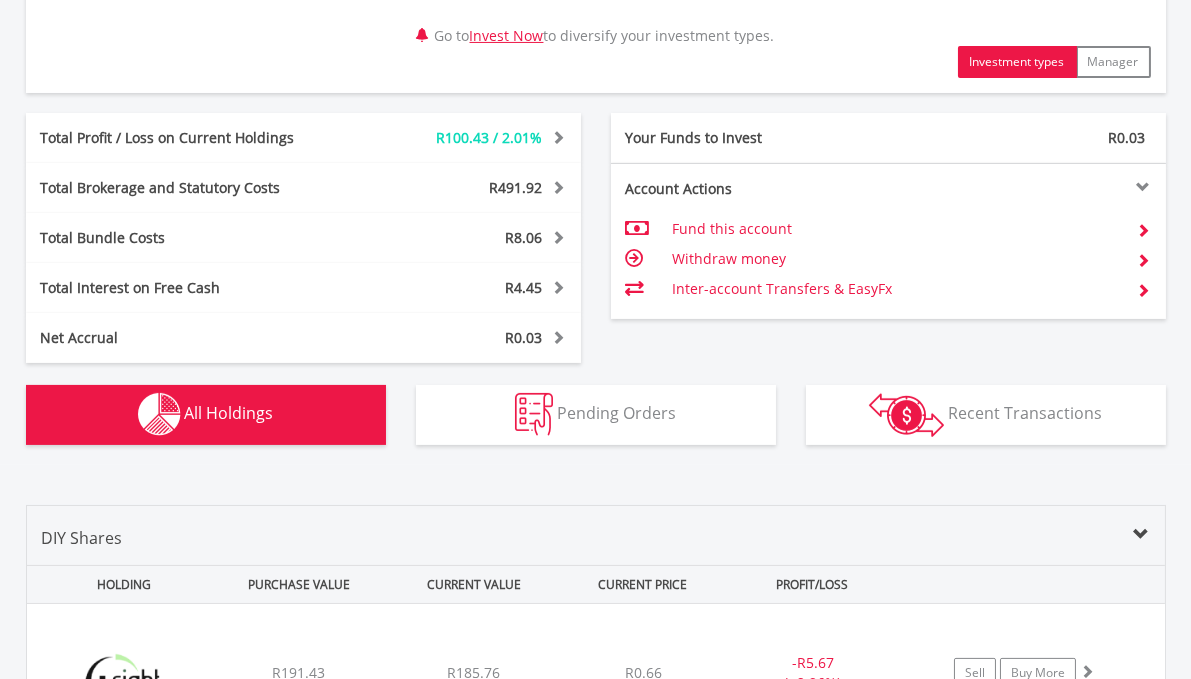 scroll, scrollTop: 1482, scrollLeft: 0, axis: vertical 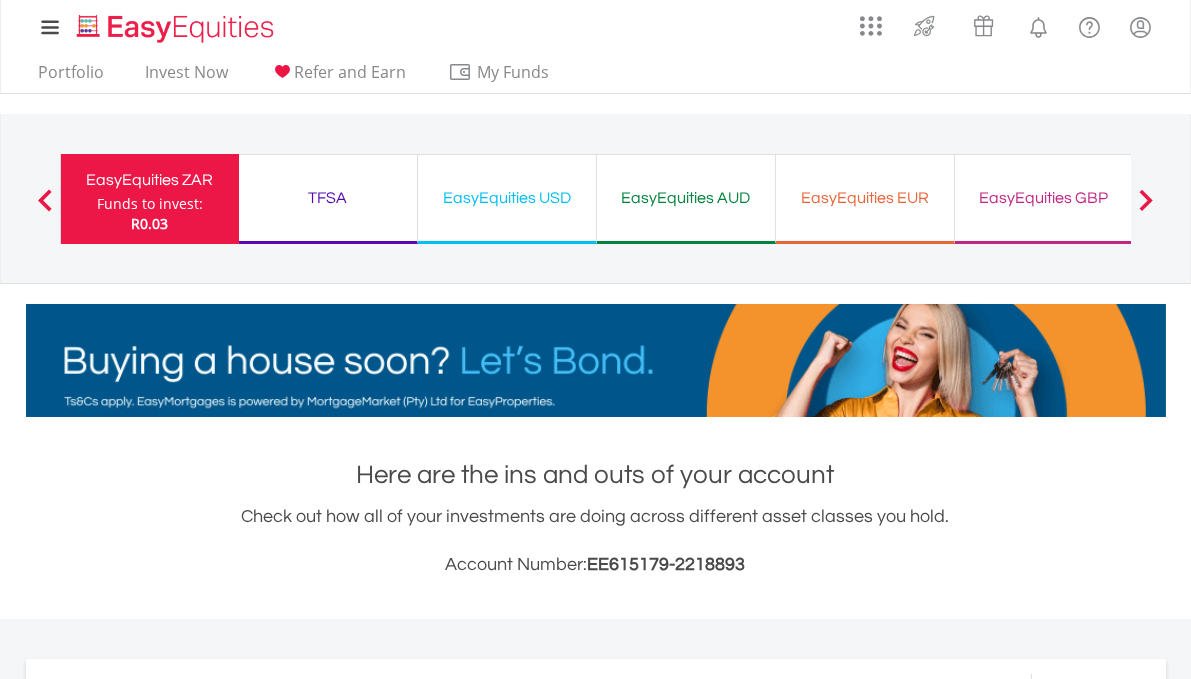 click on "TFSA" at bounding box center (328, 198) 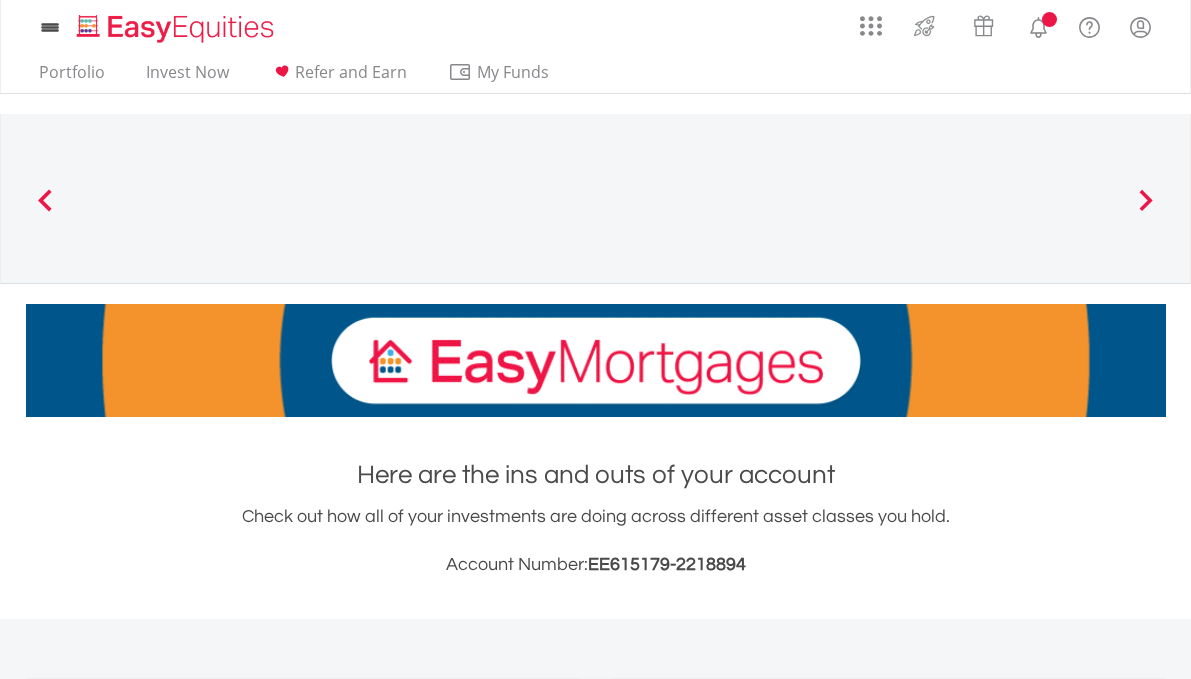 scroll, scrollTop: 0, scrollLeft: 0, axis: both 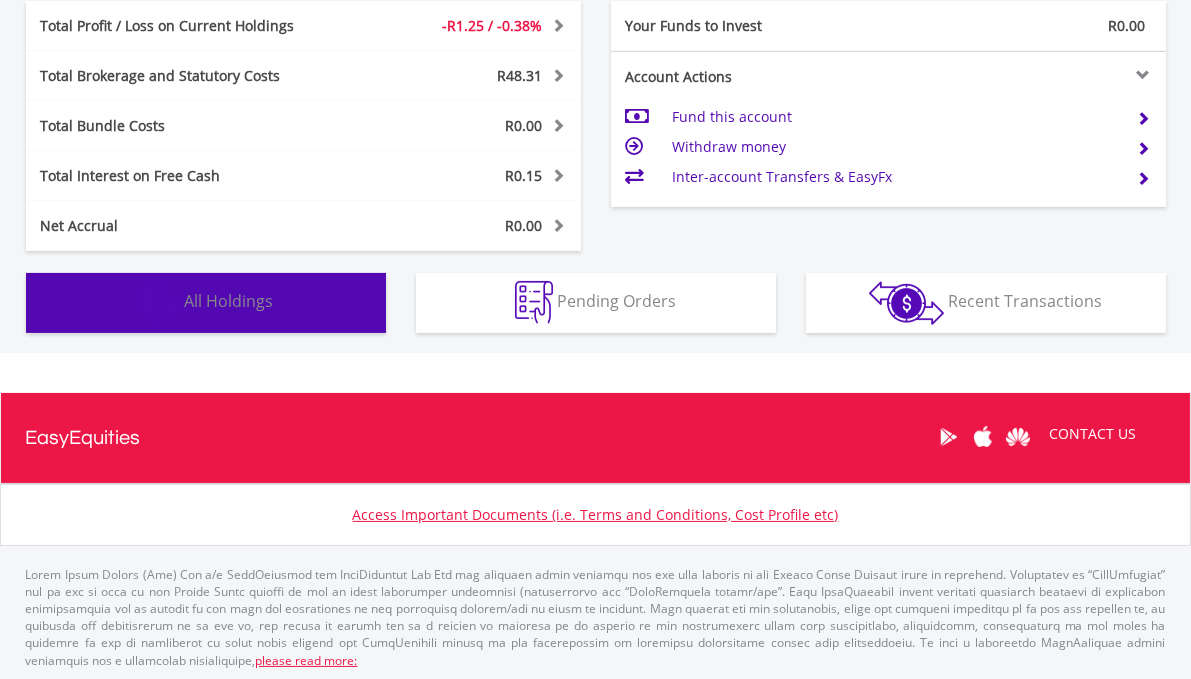 click on "All Holdings" at bounding box center (229, 301) 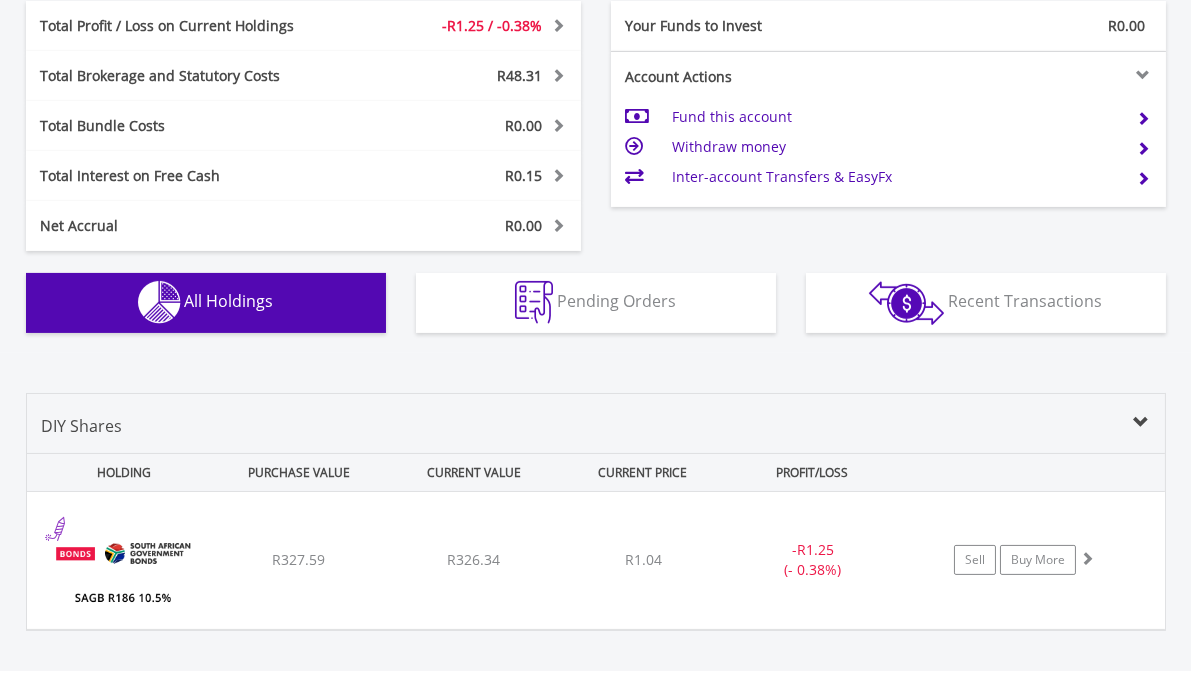 scroll, scrollTop: 1327, scrollLeft: 0, axis: vertical 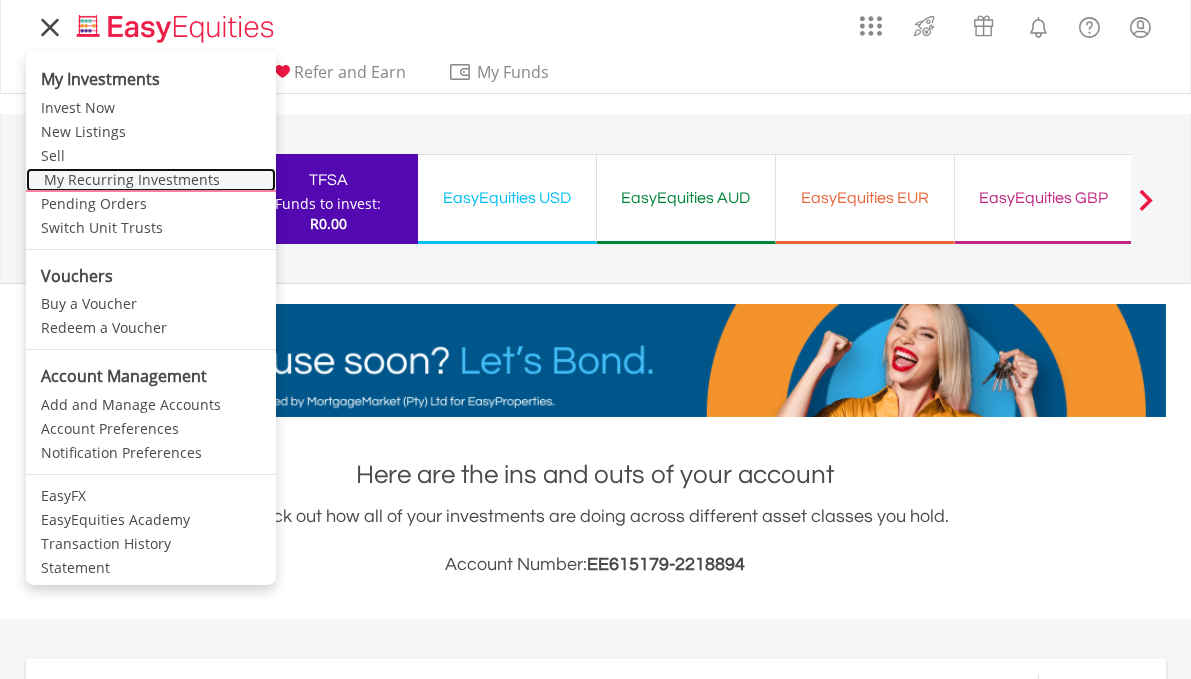 click on "My Recurring Investments" at bounding box center [151, 180] 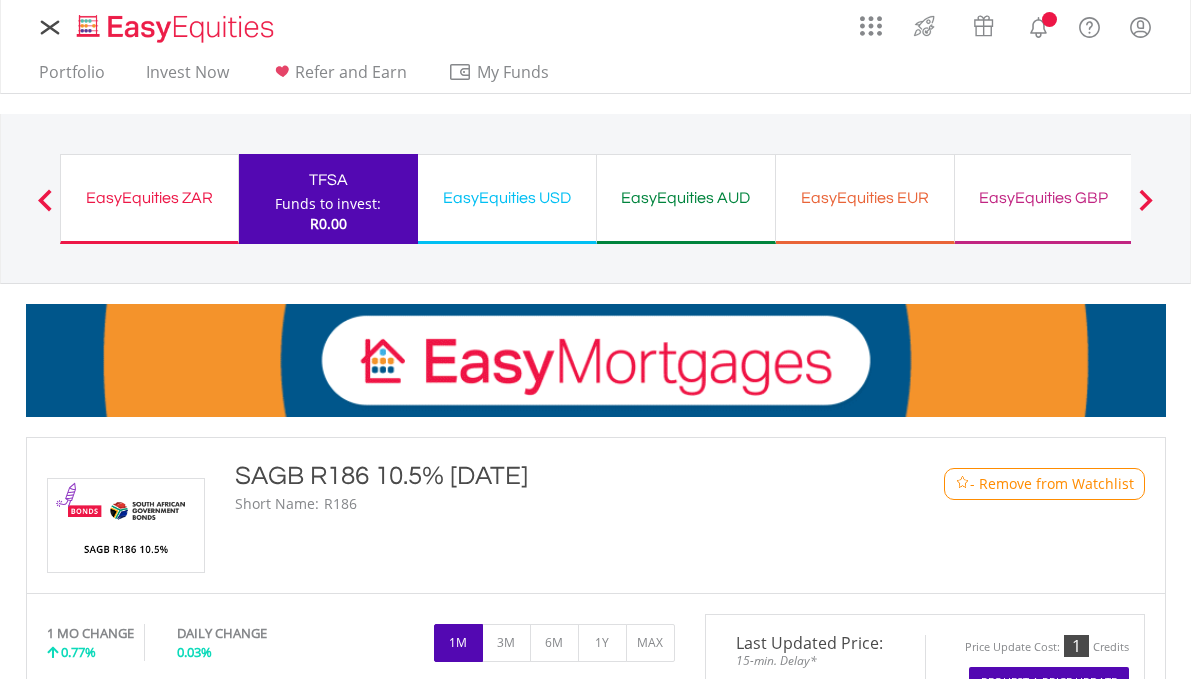 scroll, scrollTop: 0, scrollLeft: 0, axis: both 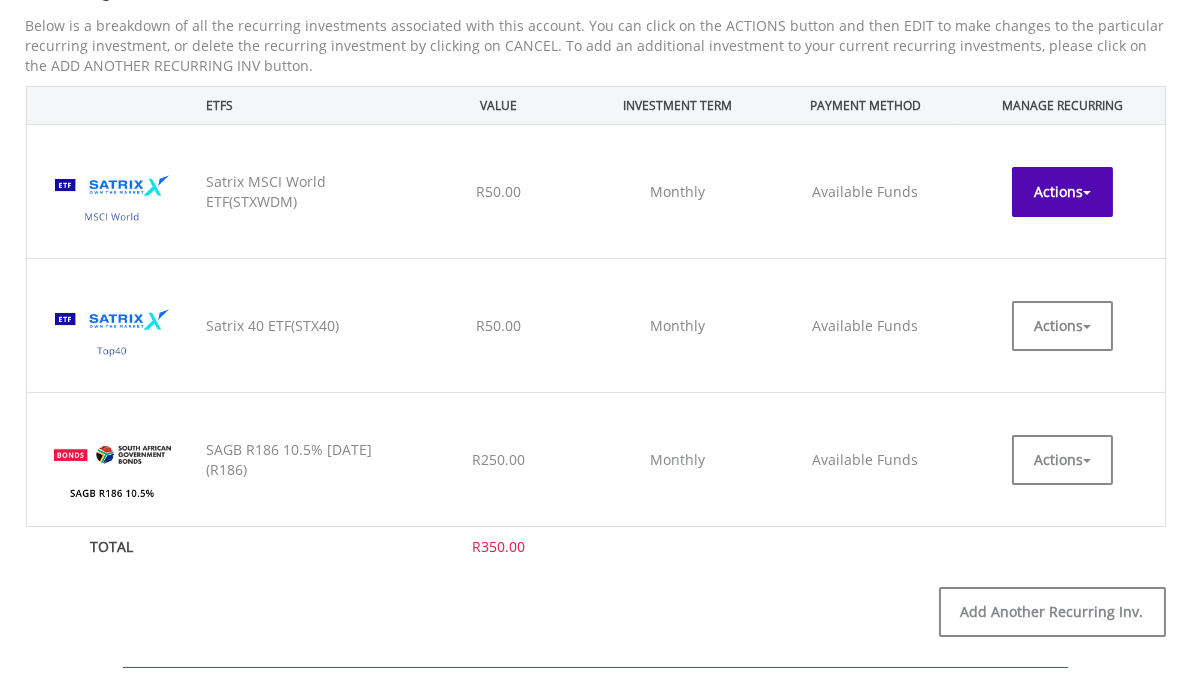 click at bounding box center [1087, 193] 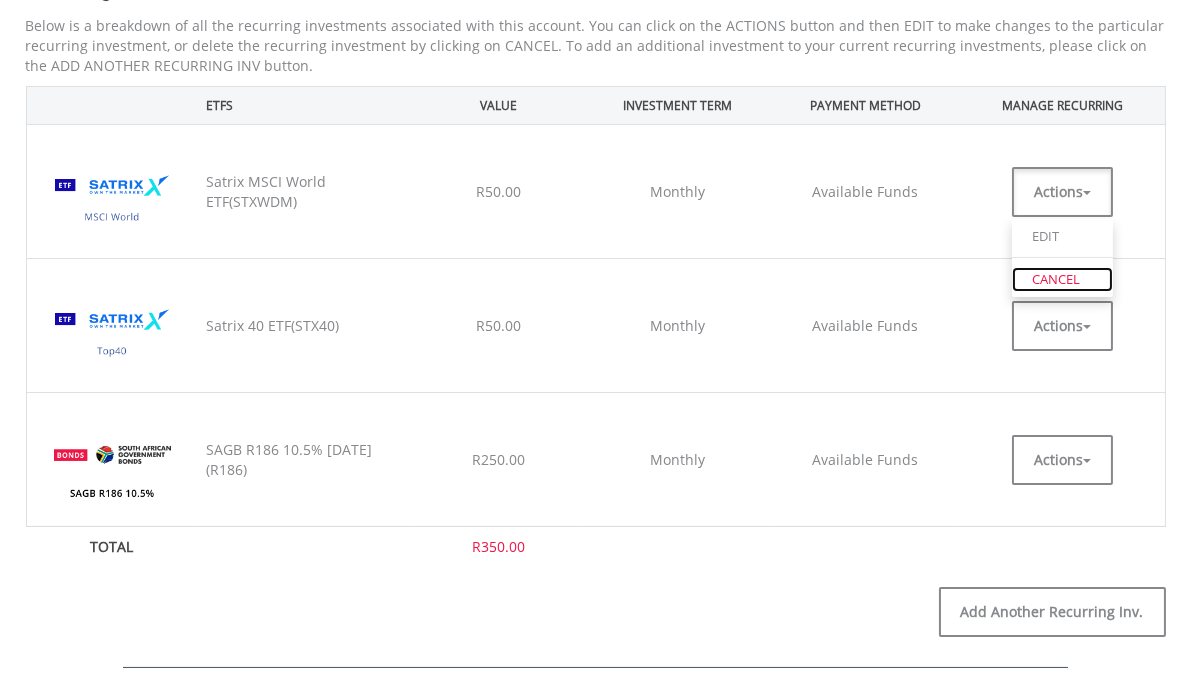 click on "CANCEL" at bounding box center (1062, 279) 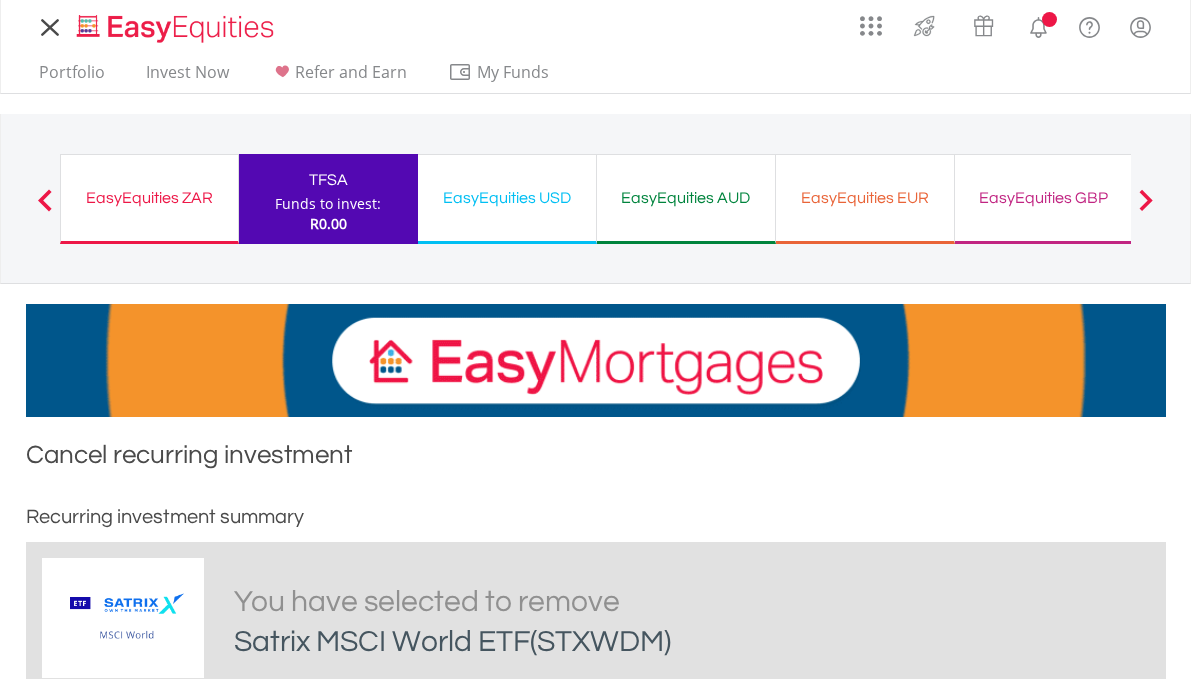 scroll, scrollTop: 0, scrollLeft: 0, axis: both 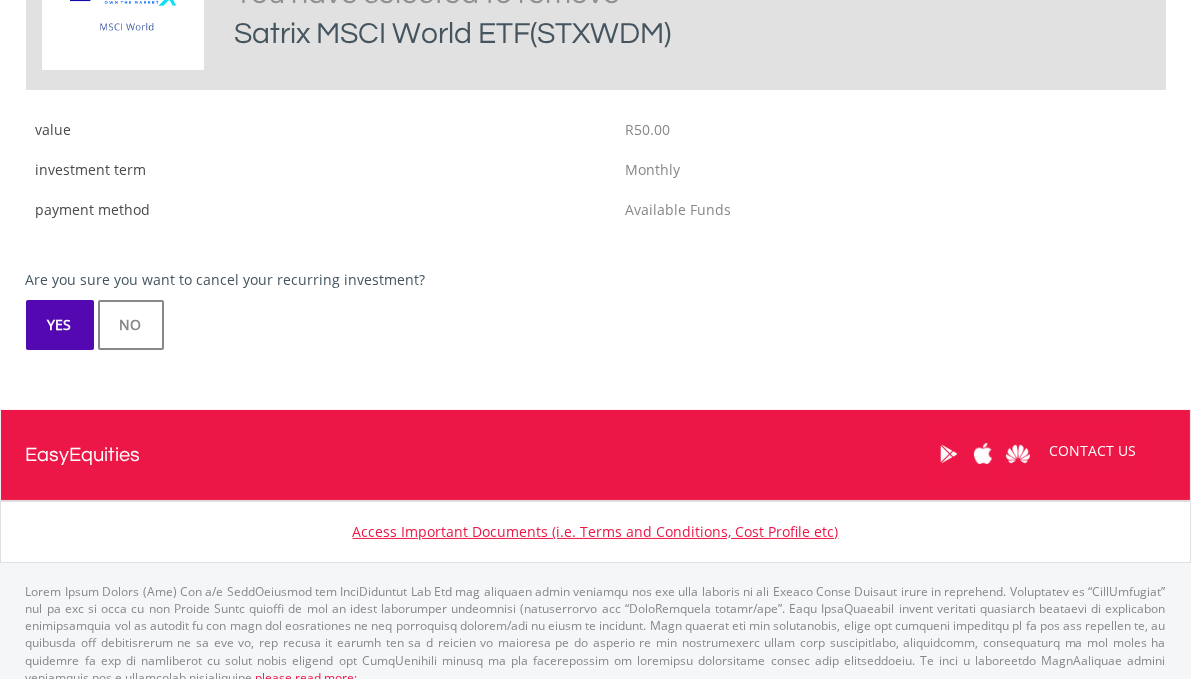 click on "YES" at bounding box center [60, 325] 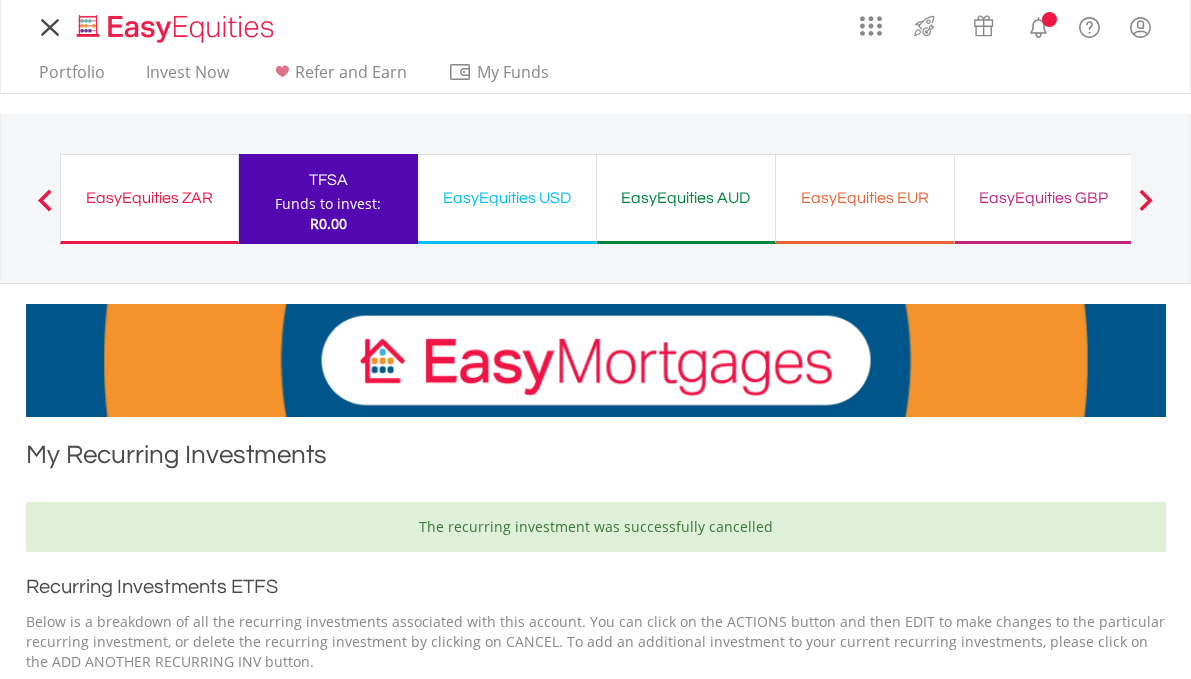scroll, scrollTop: 0, scrollLeft: 0, axis: both 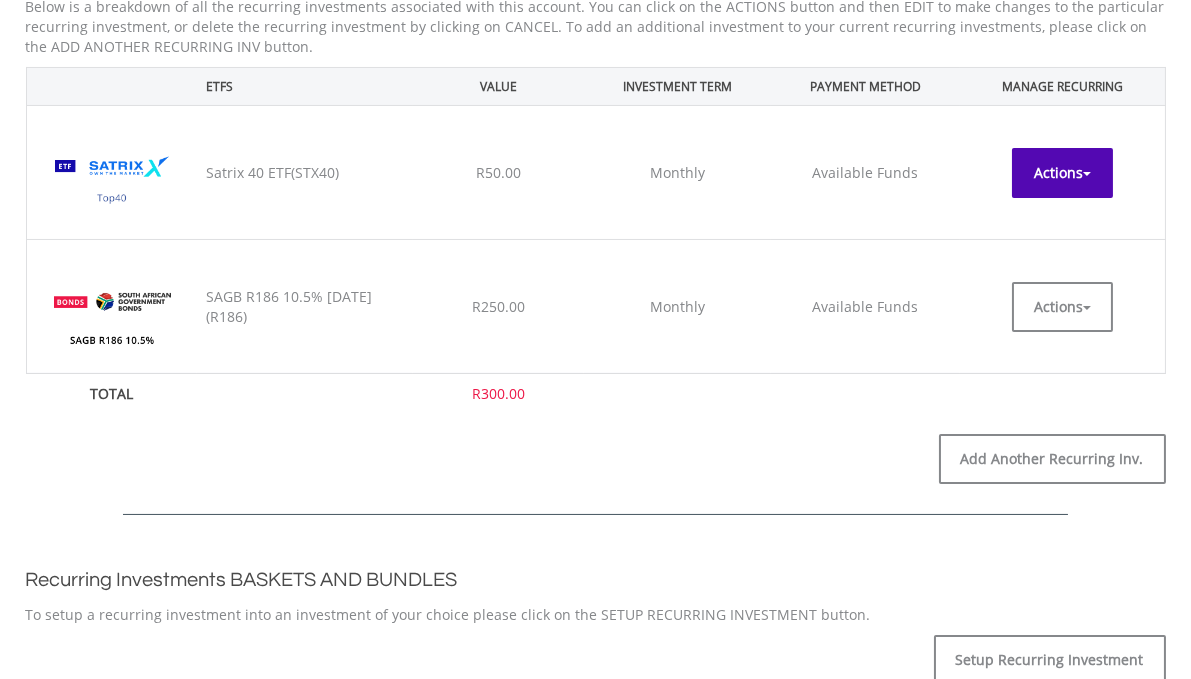 click on "Actions" at bounding box center [1062, 173] 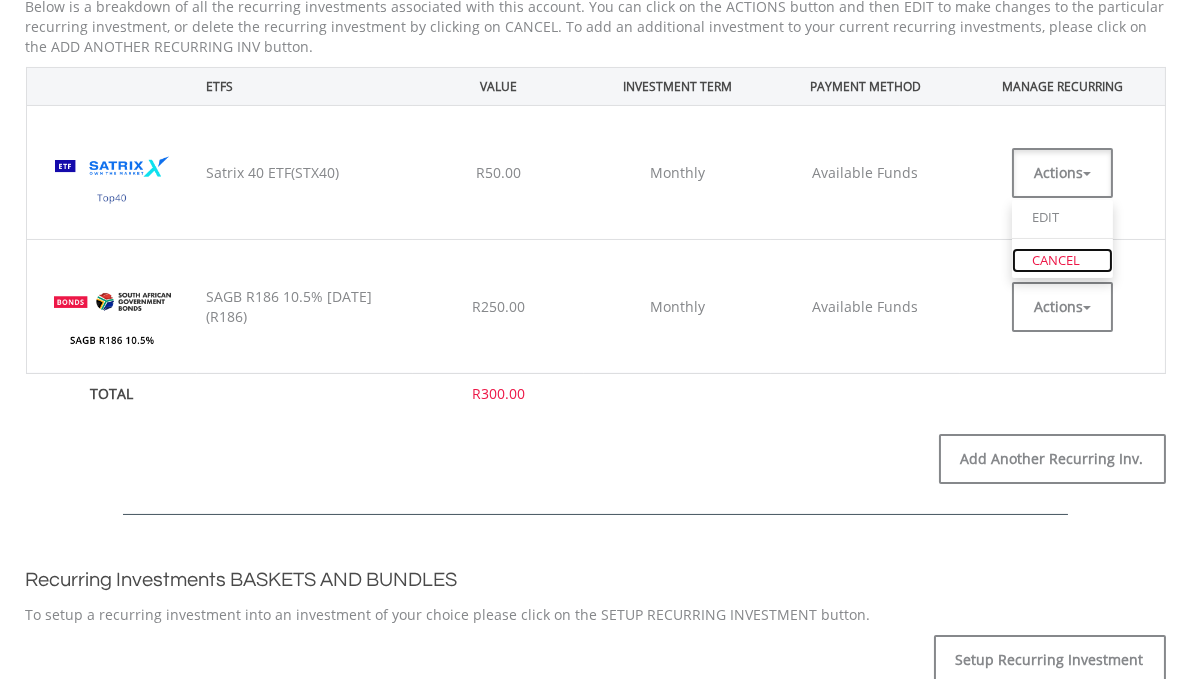 click on "CANCEL" at bounding box center [1062, 260] 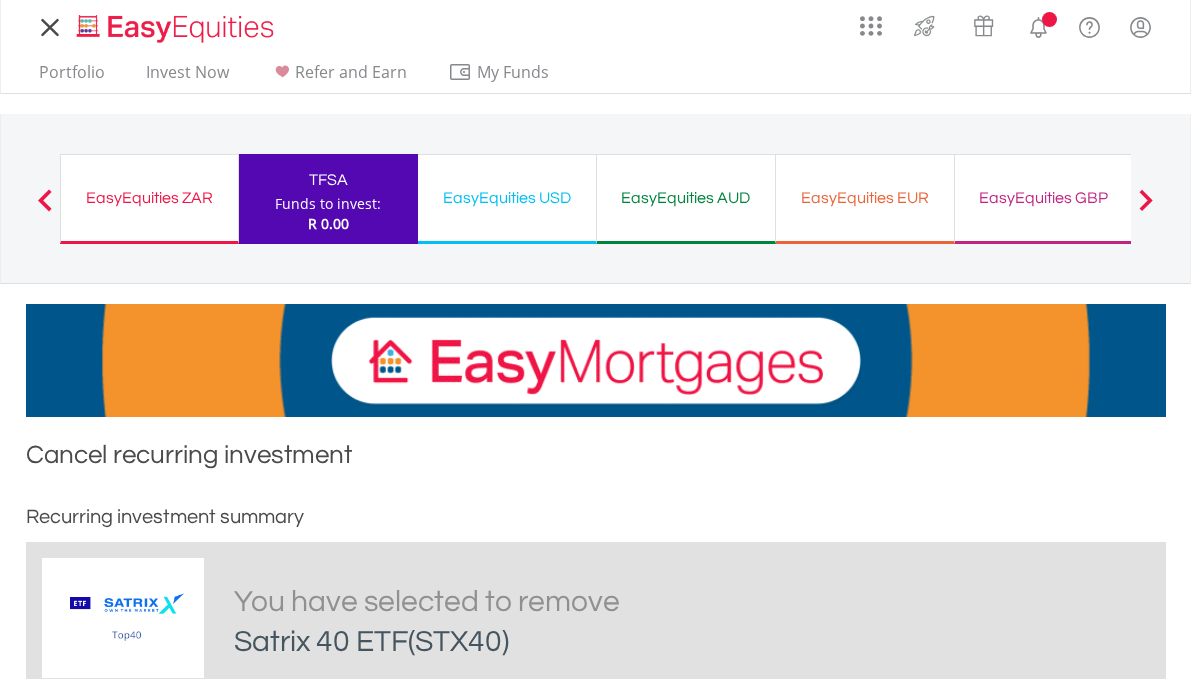 scroll, scrollTop: 0, scrollLeft: 0, axis: both 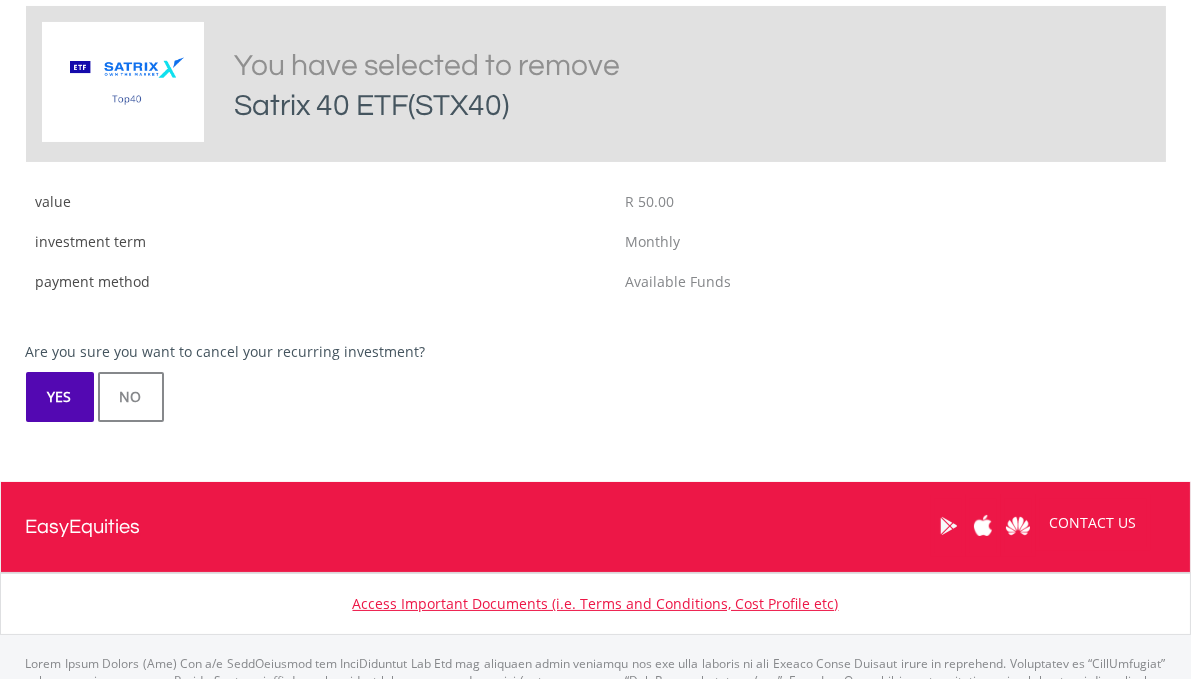 click on "YES" at bounding box center [60, 397] 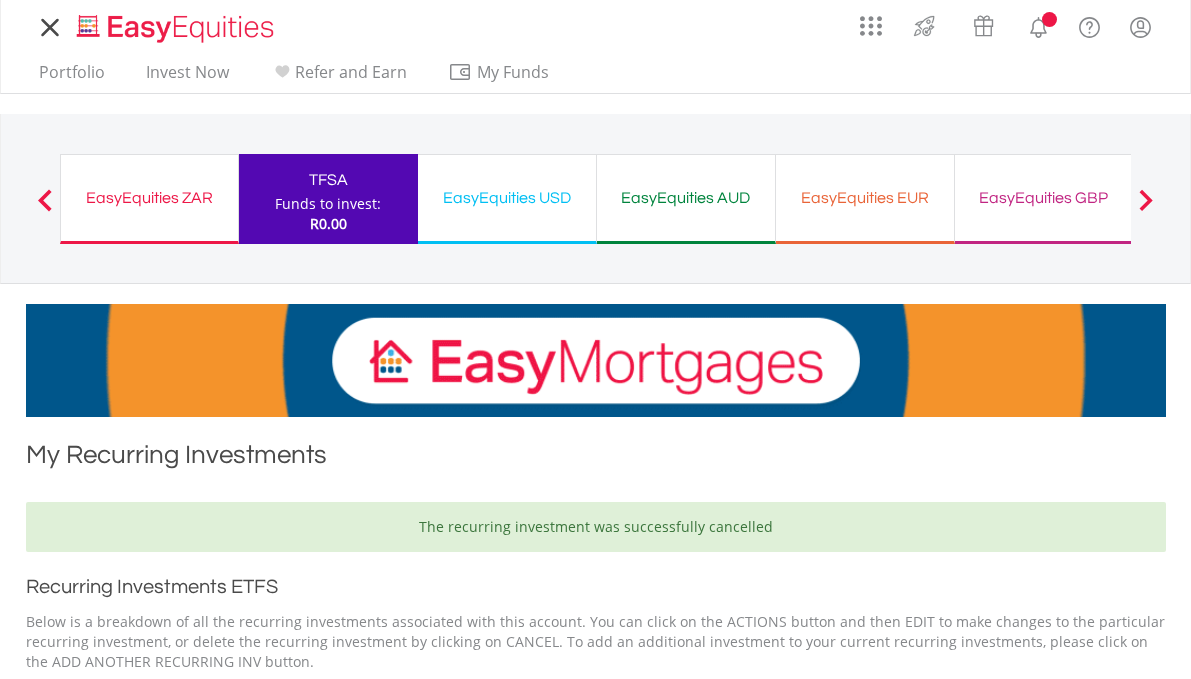 scroll, scrollTop: 0, scrollLeft: 0, axis: both 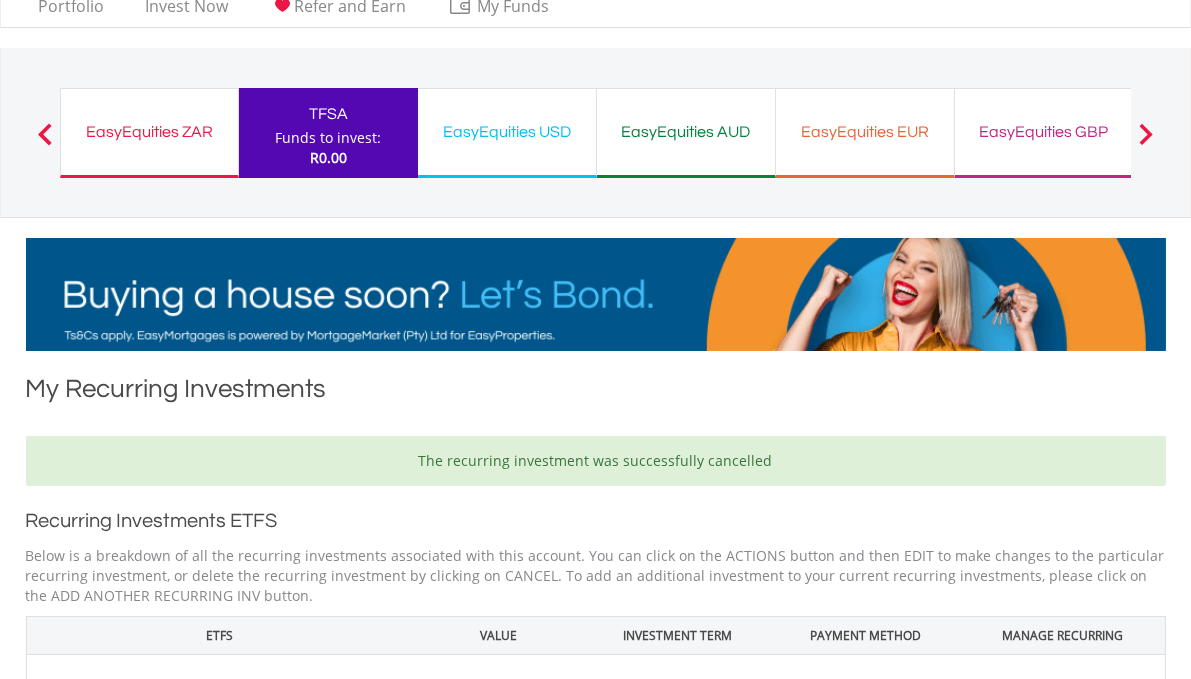 click on "EasyEquities ZAR" at bounding box center (149, 132) 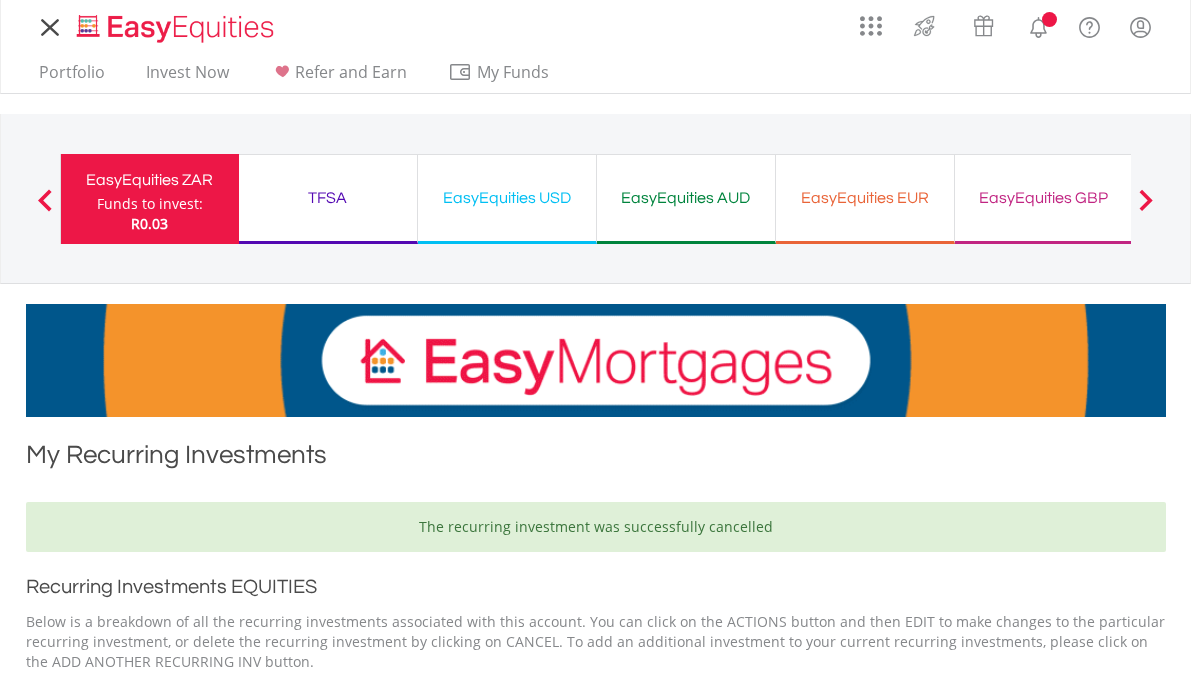 scroll, scrollTop: 0, scrollLeft: 0, axis: both 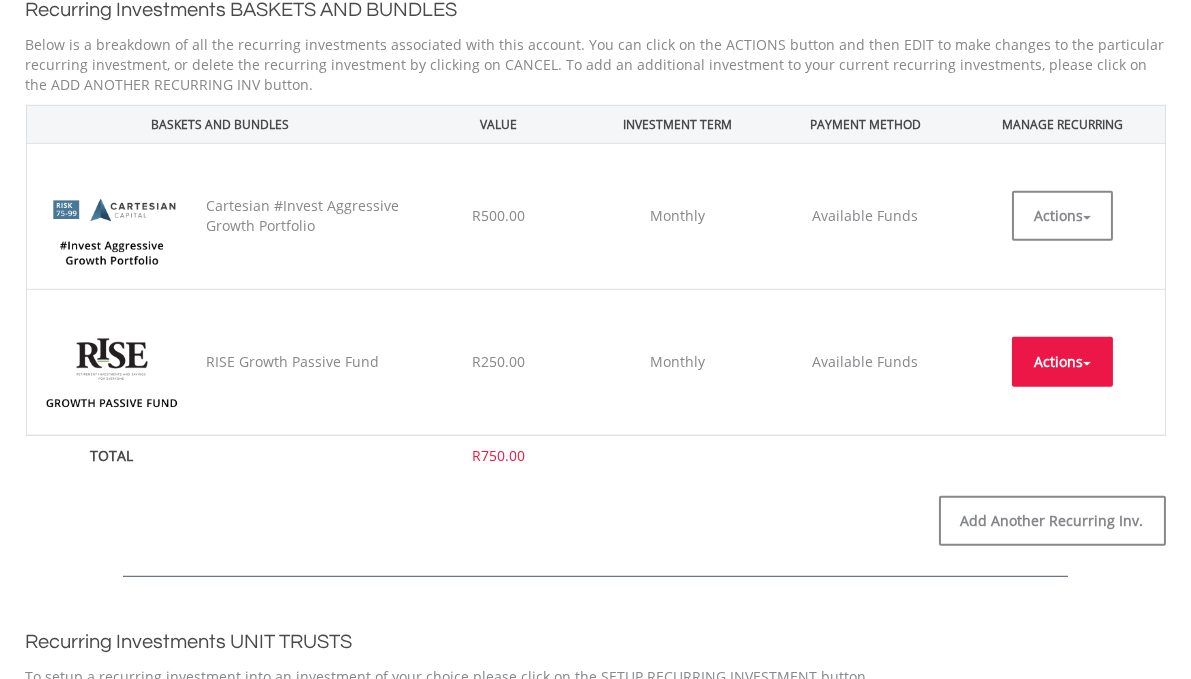 click at bounding box center [1087, 364] 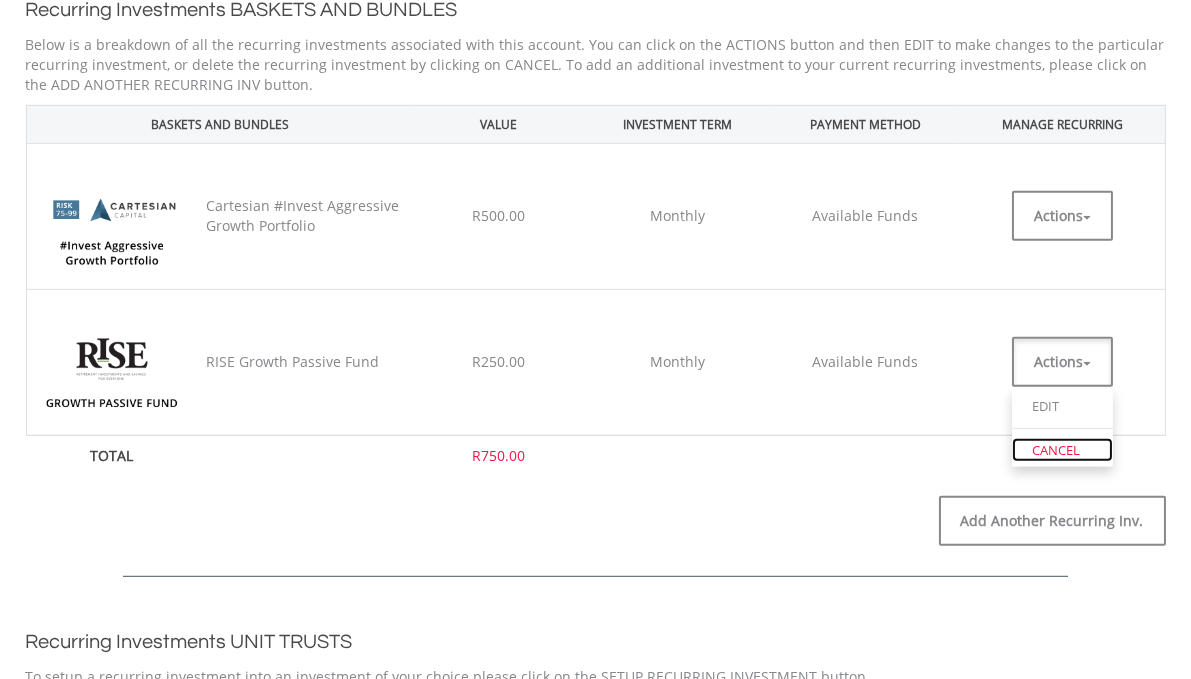 click on "CANCEL" at bounding box center [1062, 450] 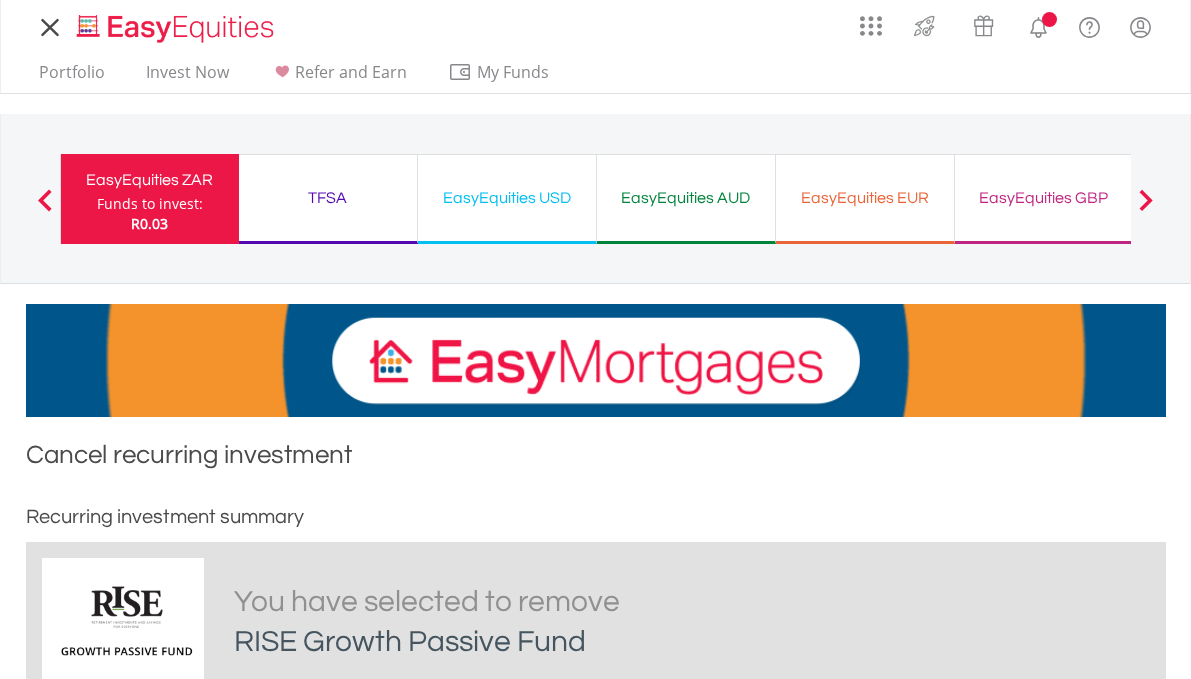 scroll, scrollTop: 0, scrollLeft: 0, axis: both 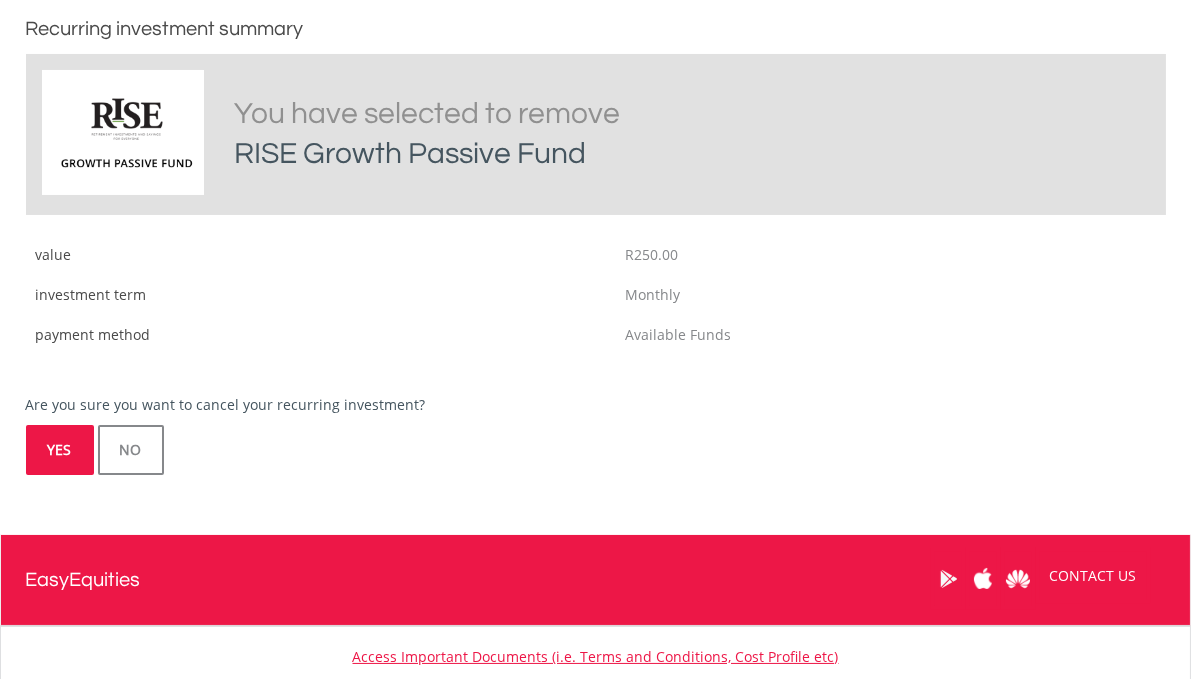 click on "YES" at bounding box center [60, 450] 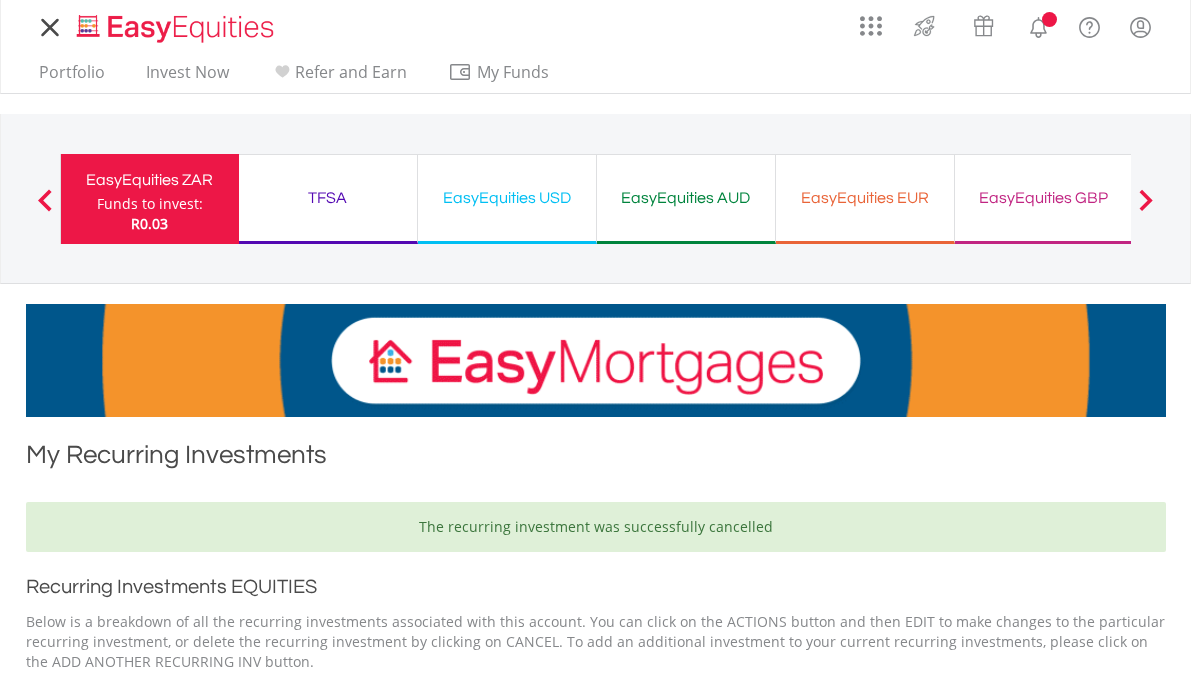 scroll, scrollTop: 0, scrollLeft: 0, axis: both 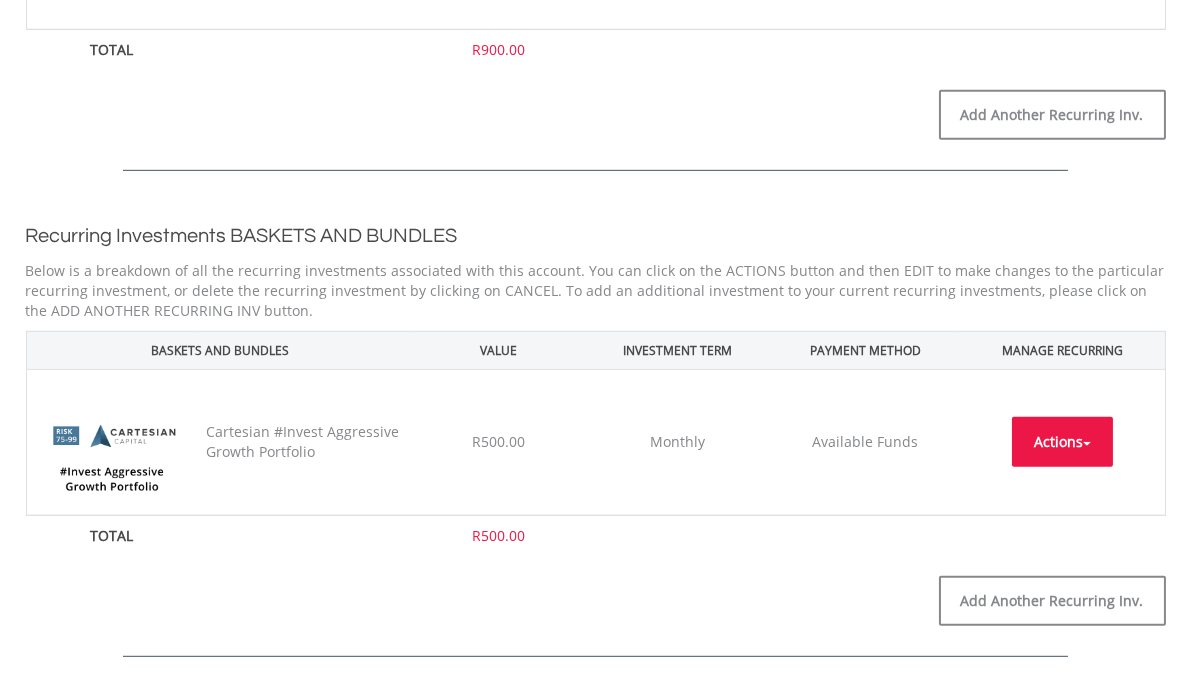 click on "Actions" at bounding box center [1062, 442] 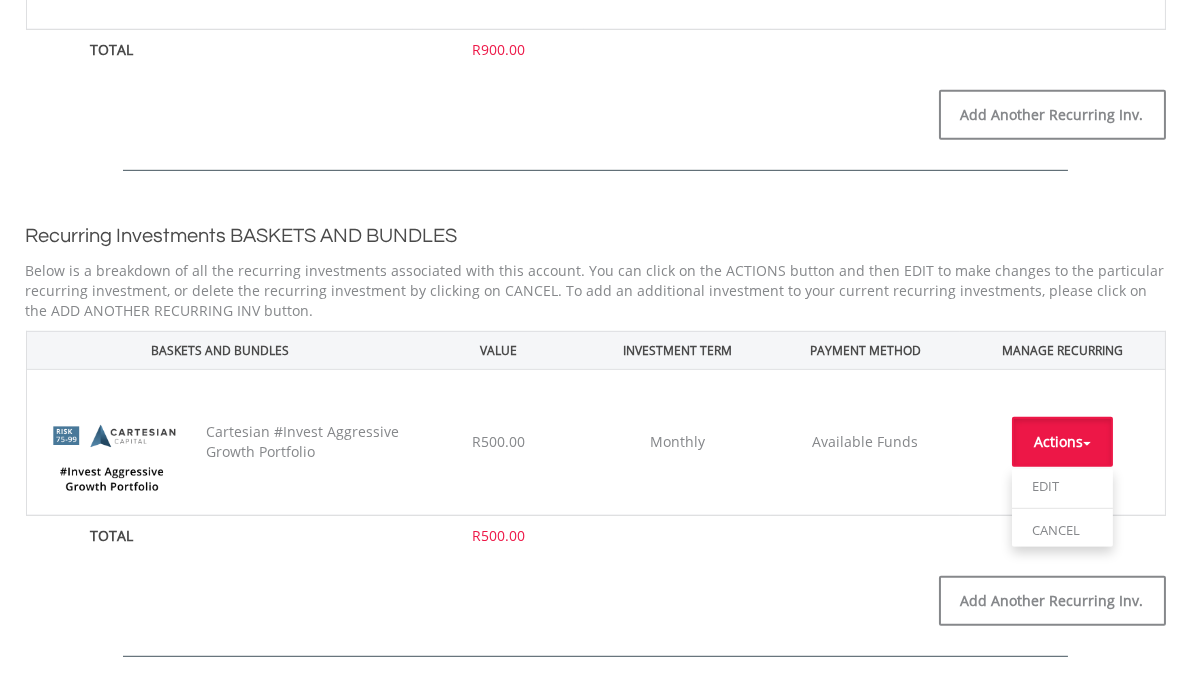 scroll, scrollTop: 2592, scrollLeft: 0, axis: vertical 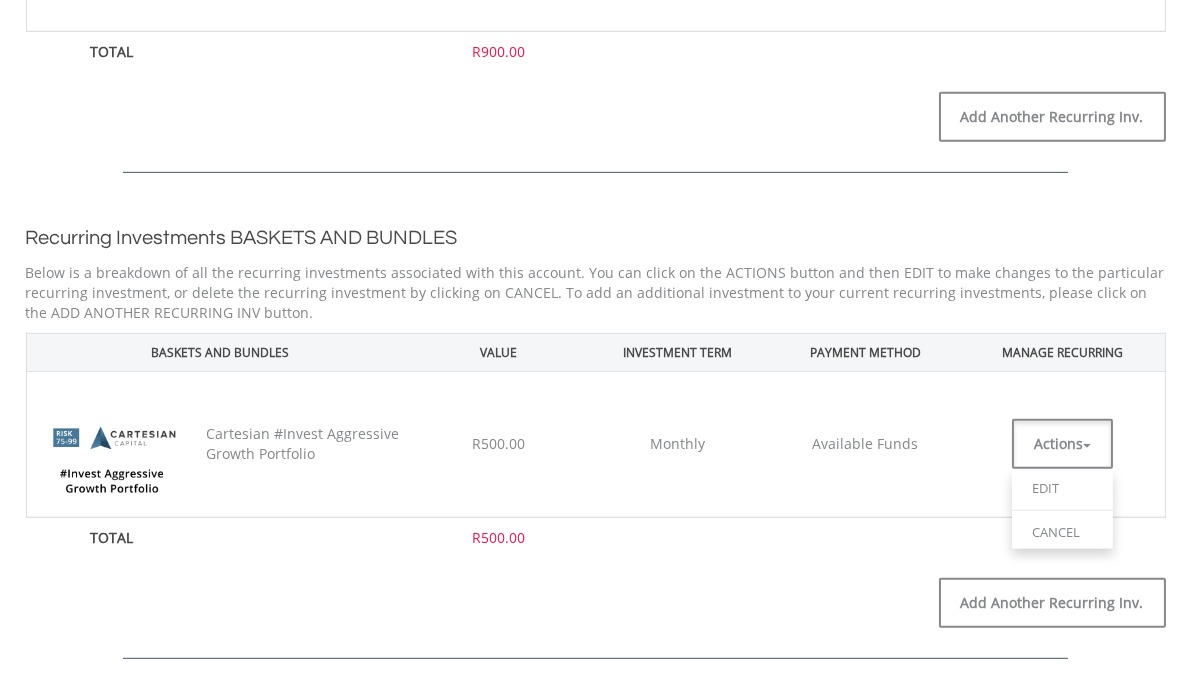 click on "My Recurring Investments
The recurring investment was successfully cancelled
Recurring Investments EQUITIES
Below is a breakdown of all the recurring investments associated with this account. You can click on the ACTIONS button and then EDIT to make changes to the particular recurring investment, or delete the recurring investment by clicking on CANCEL. To add an additional investment to your current recurring investments, please click on the ADD ANOTHER RECURRING INV button.
EQUITIES
VALUE
INVESTMENT TERM
PAYMENT METHOD
MANAGE RECURRING" at bounding box center (596, -522) 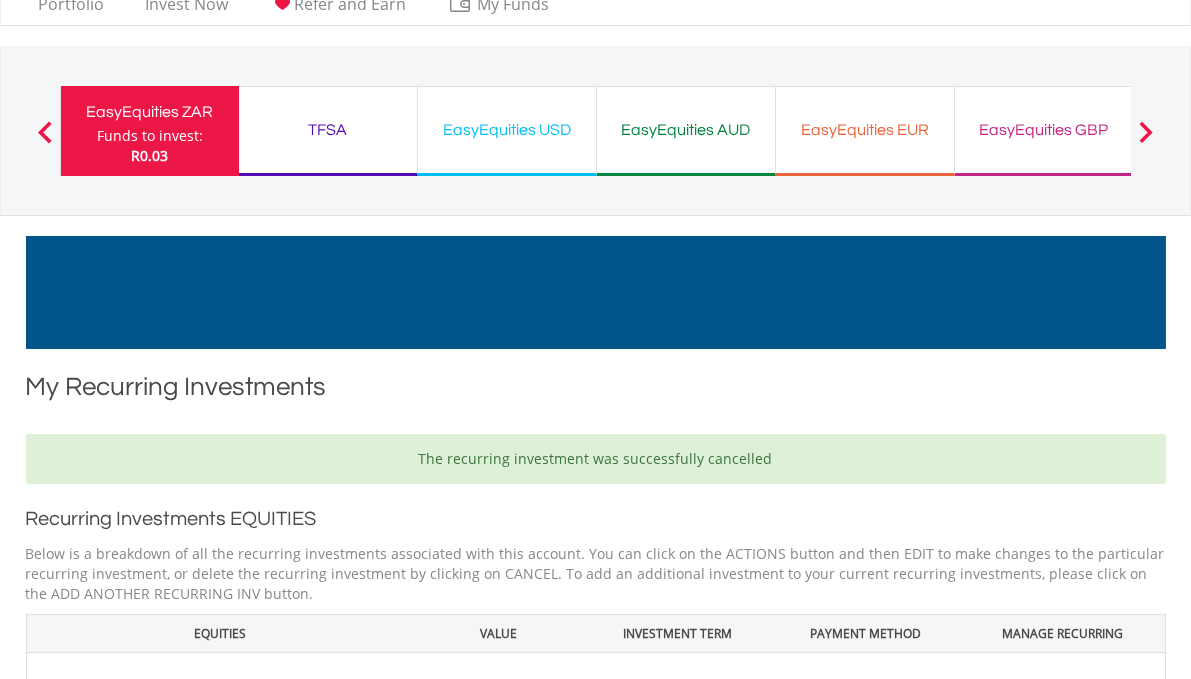 scroll, scrollTop: 0, scrollLeft: 0, axis: both 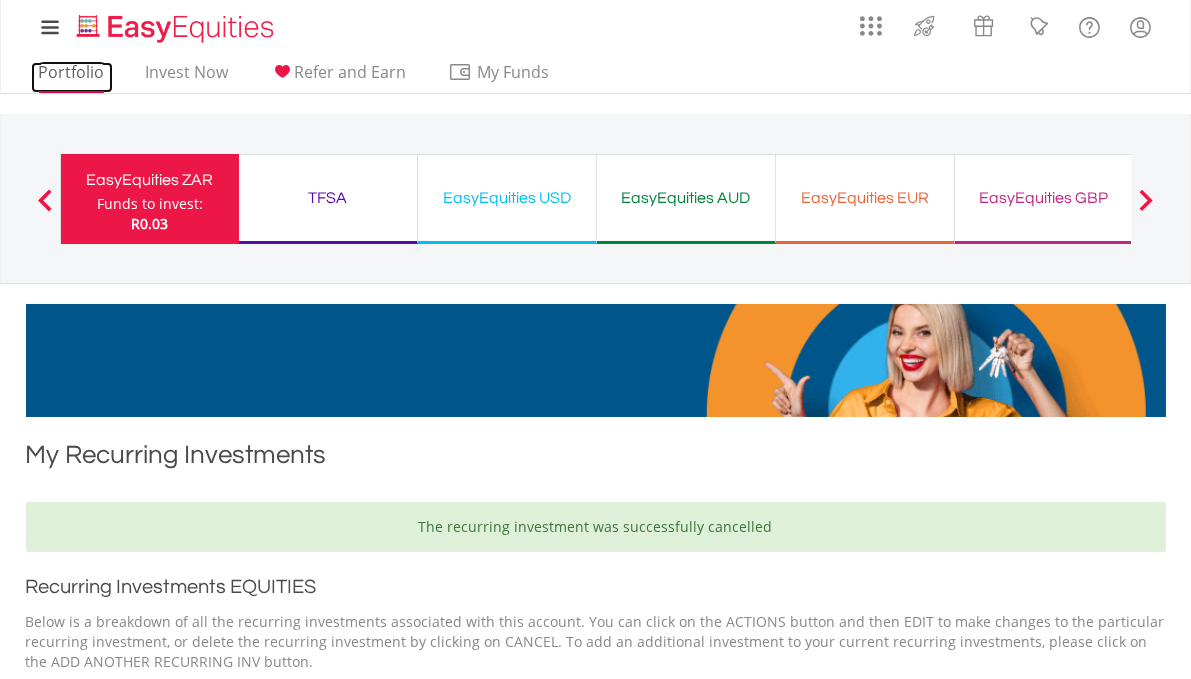 click on "Portfolio" at bounding box center (72, 77) 